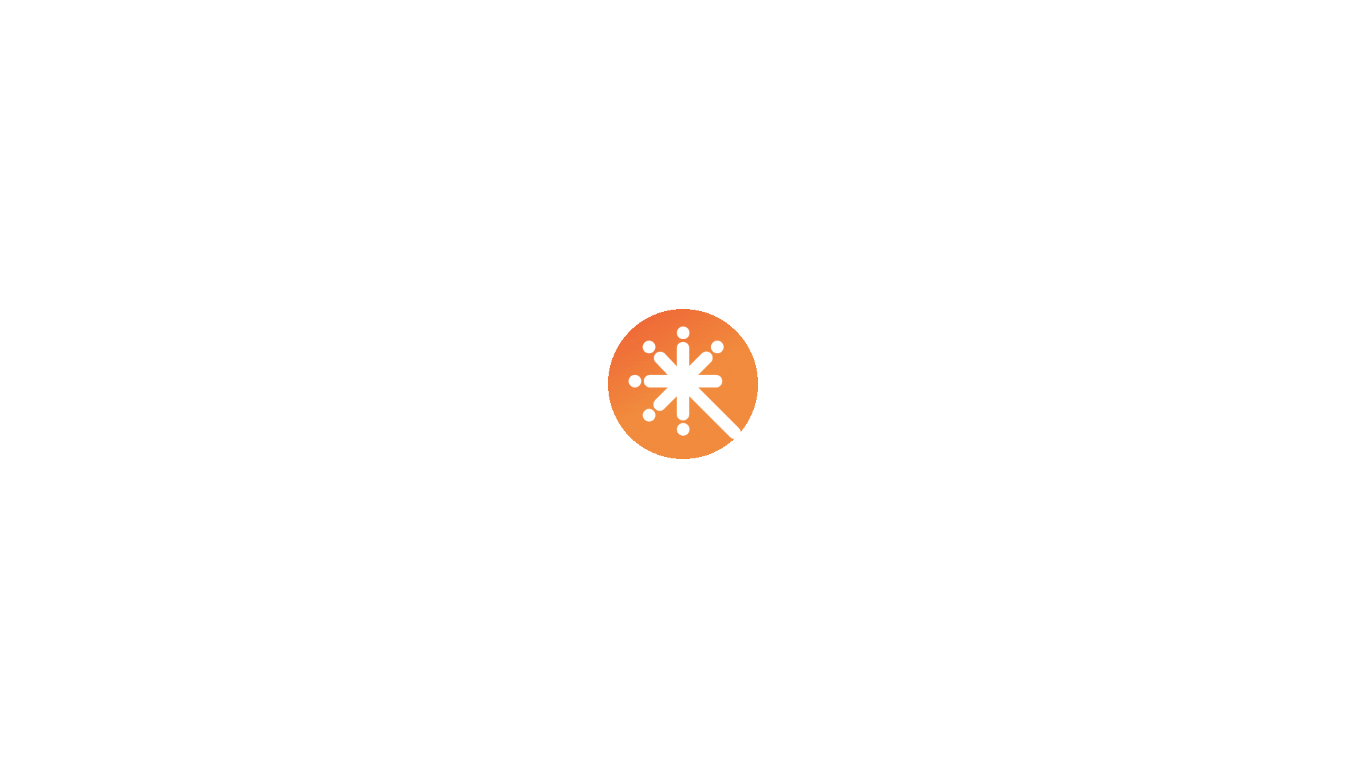 scroll, scrollTop: 0, scrollLeft: 0, axis: both 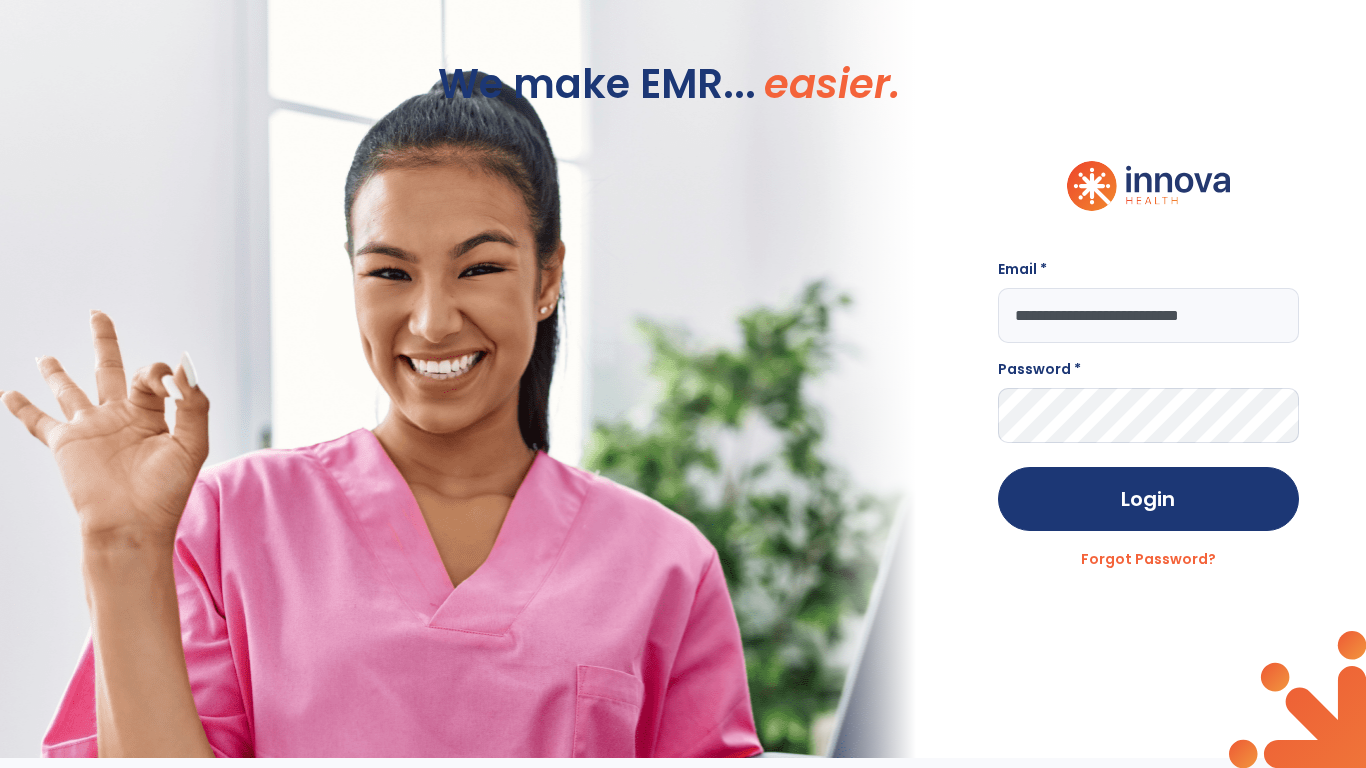 type on "**********" 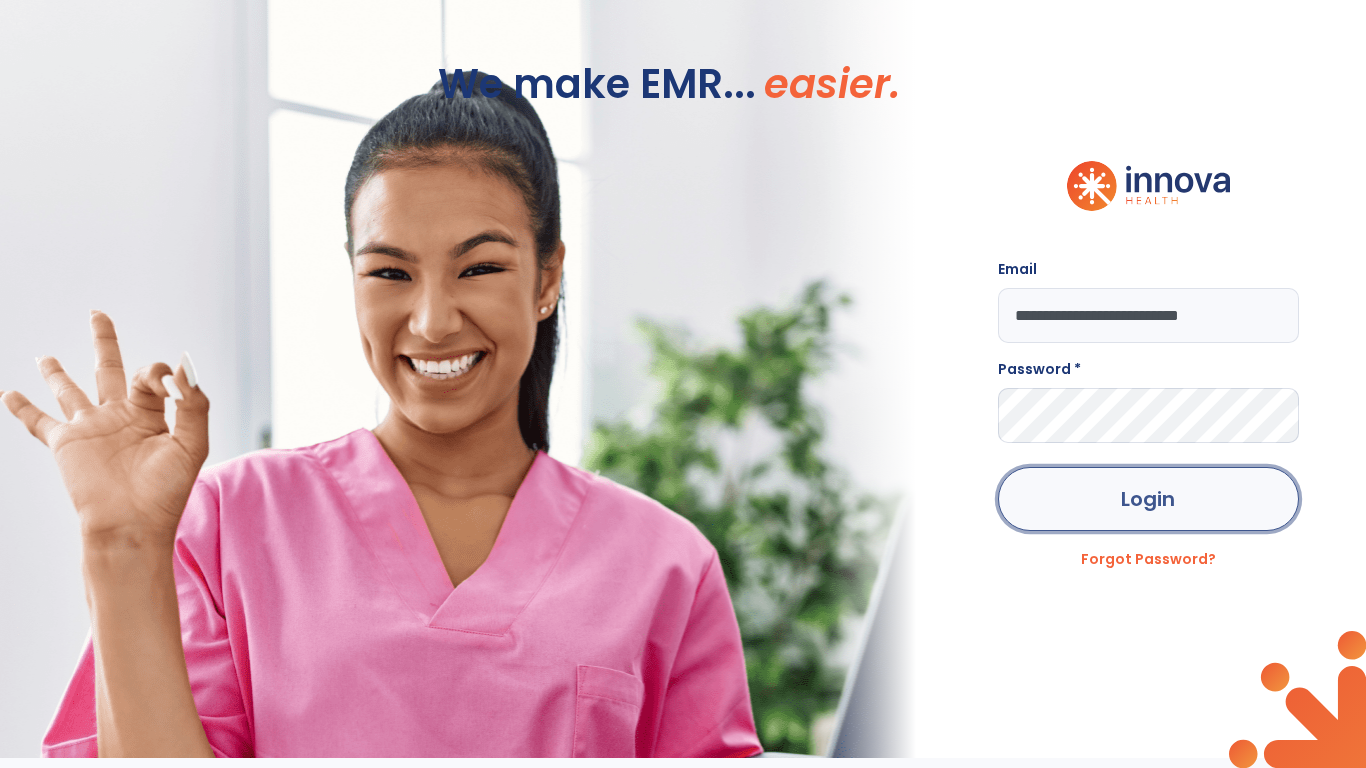 click on "Login" 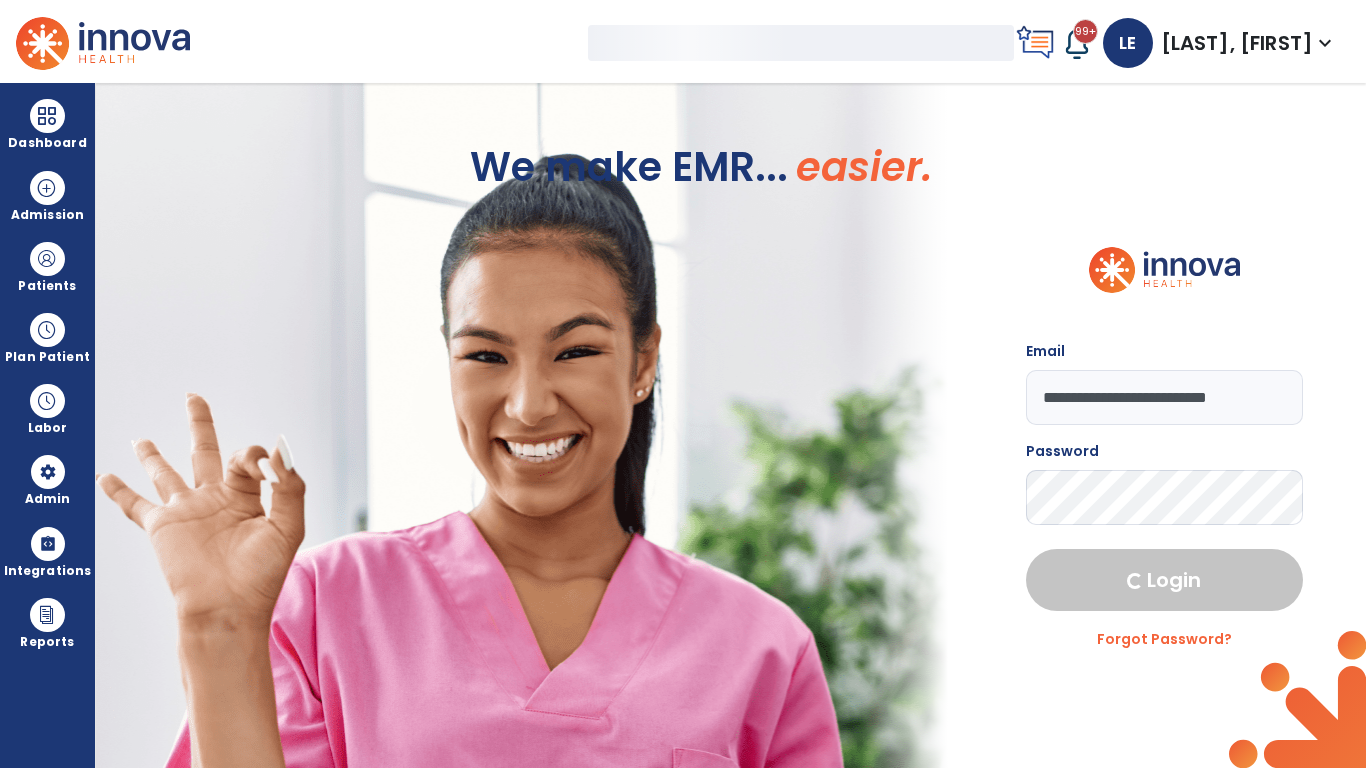 select on "***" 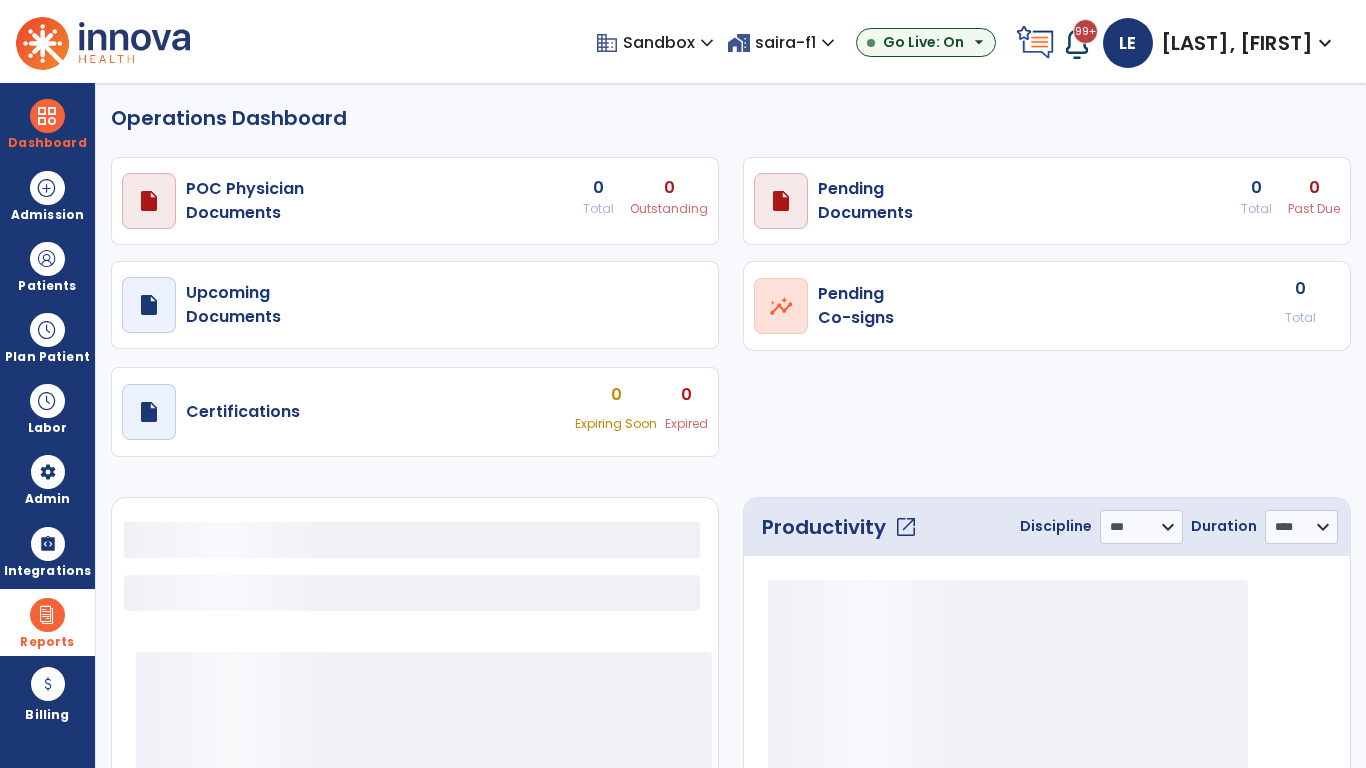 click at bounding box center (47, 615) 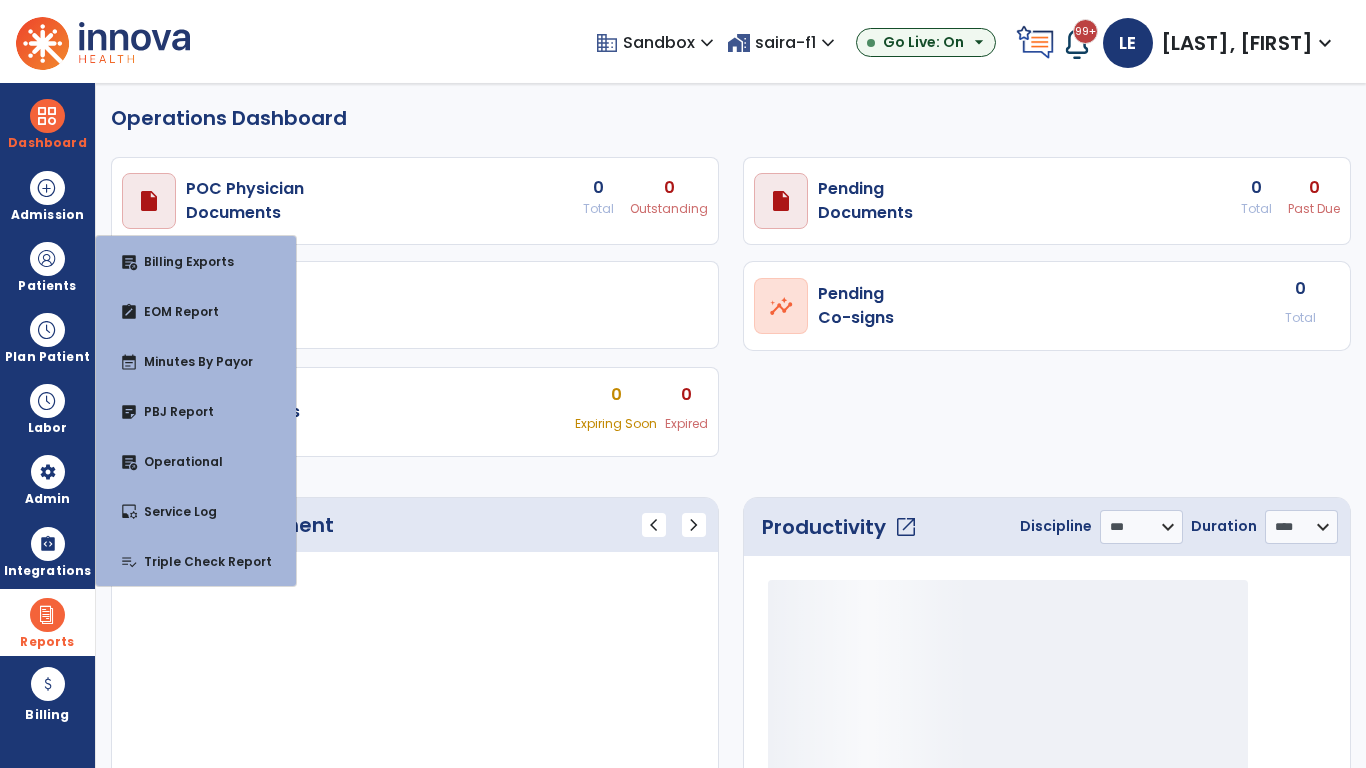 select on "***" 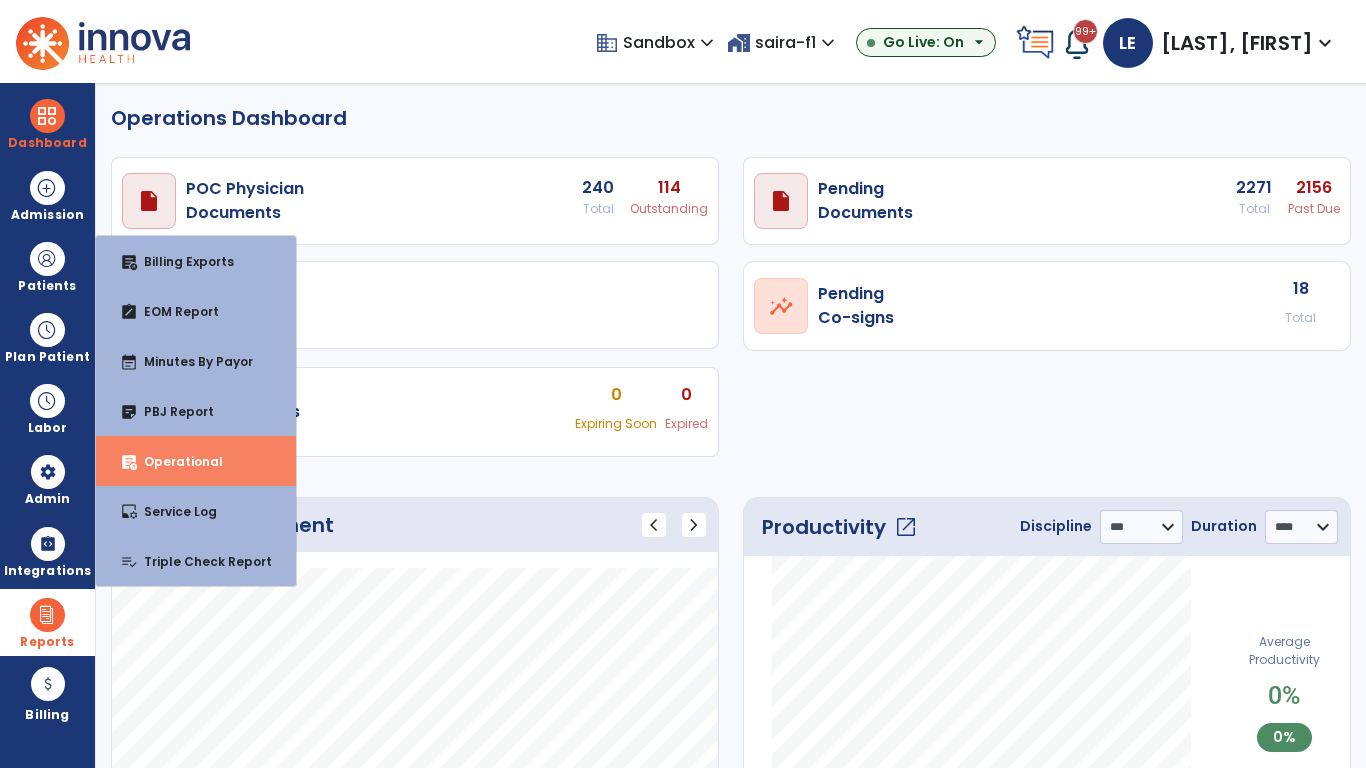 click on "Operational" at bounding box center [175, 461] 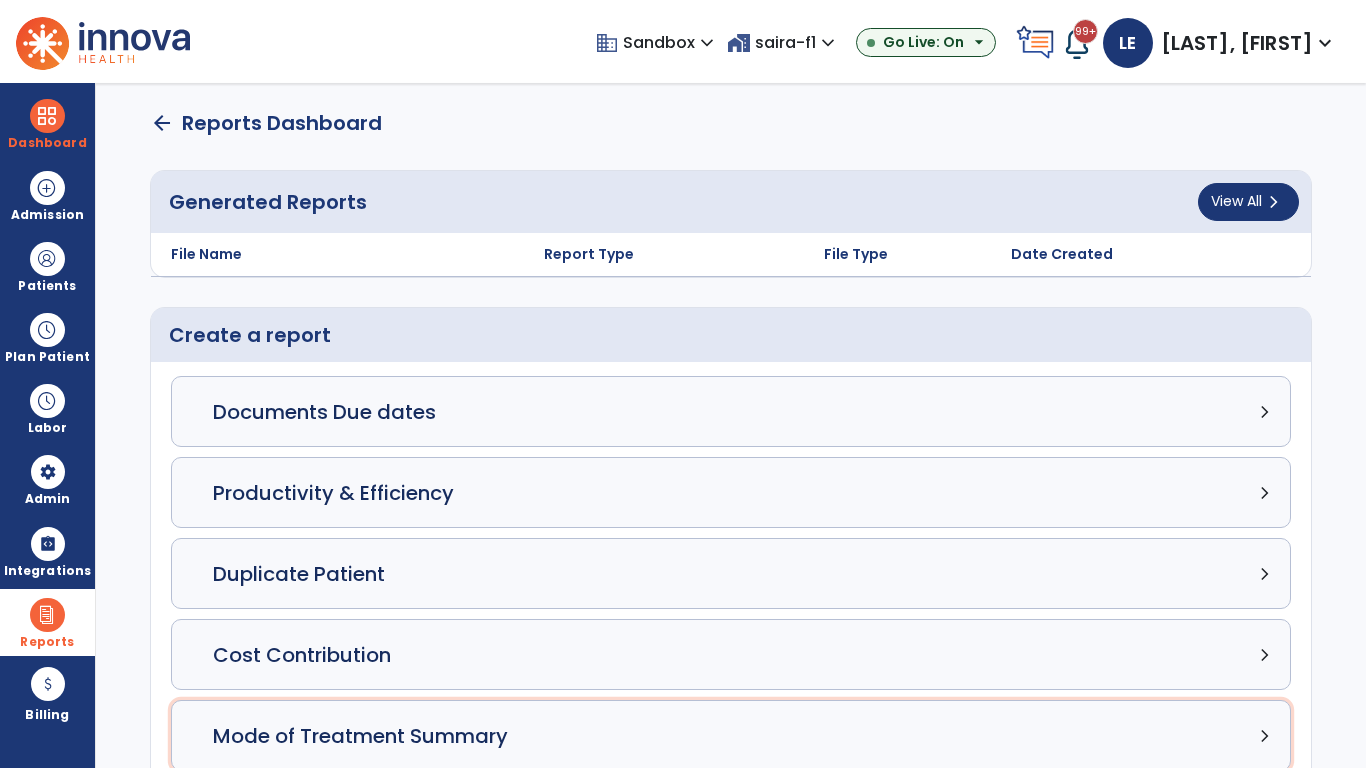 click on "Mode of Treatment Summary chevron_right" 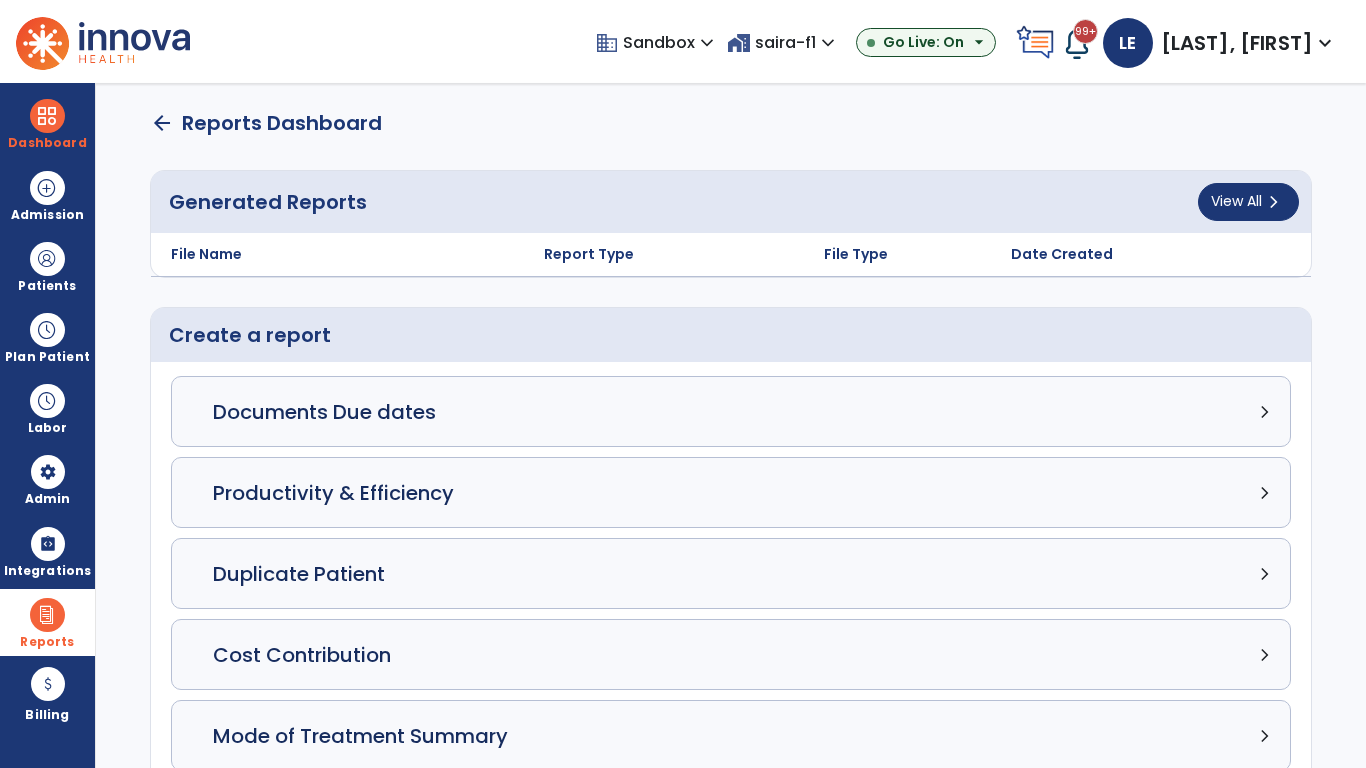 select on "*****" 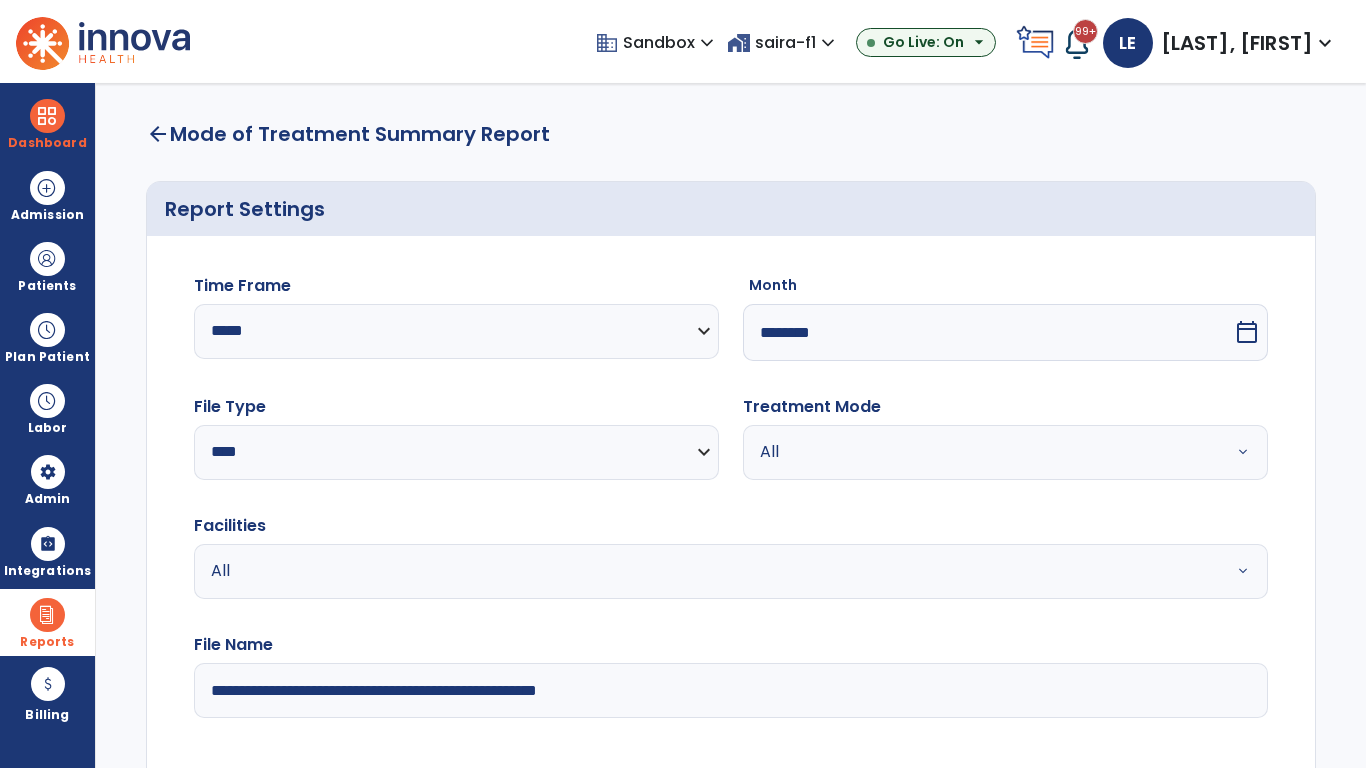 scroll, scrollTop: 3, scrollLeft: 0, axis: vertical 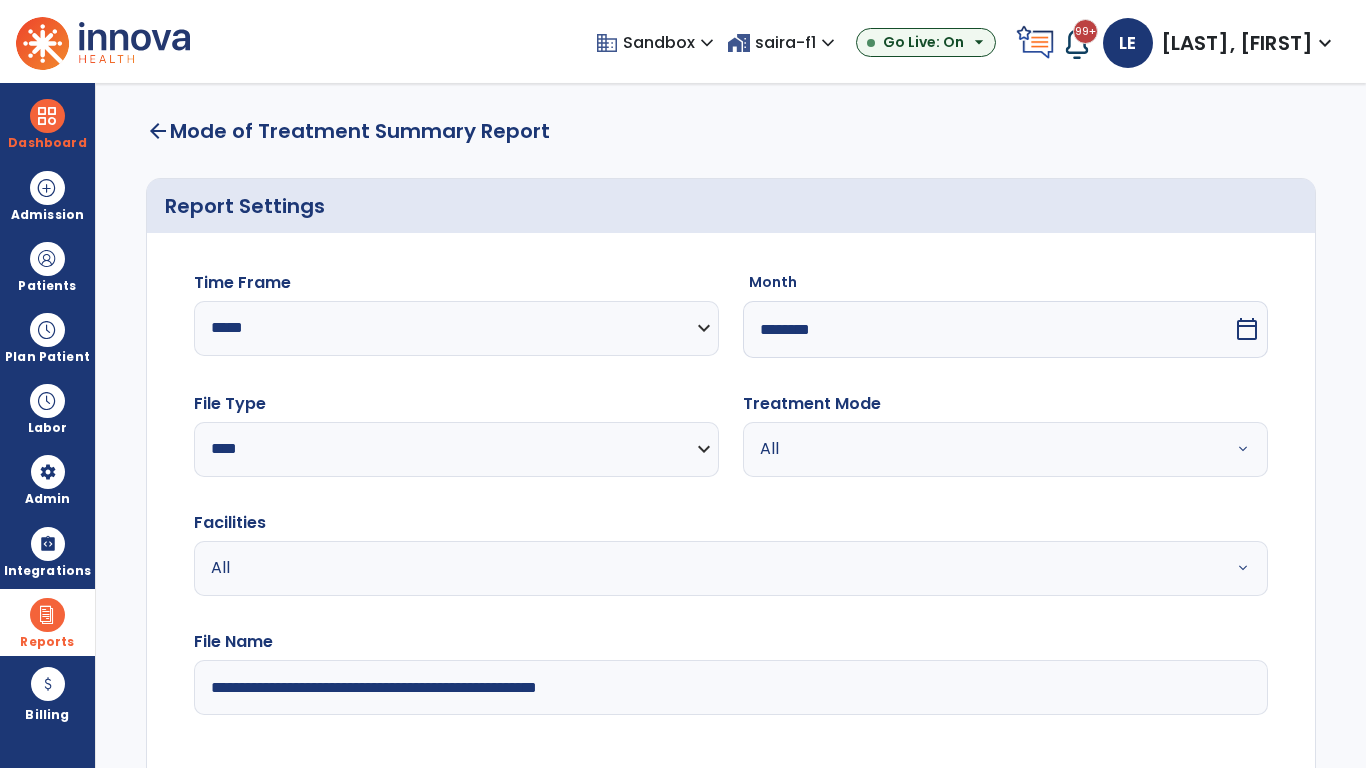 select on "*****" 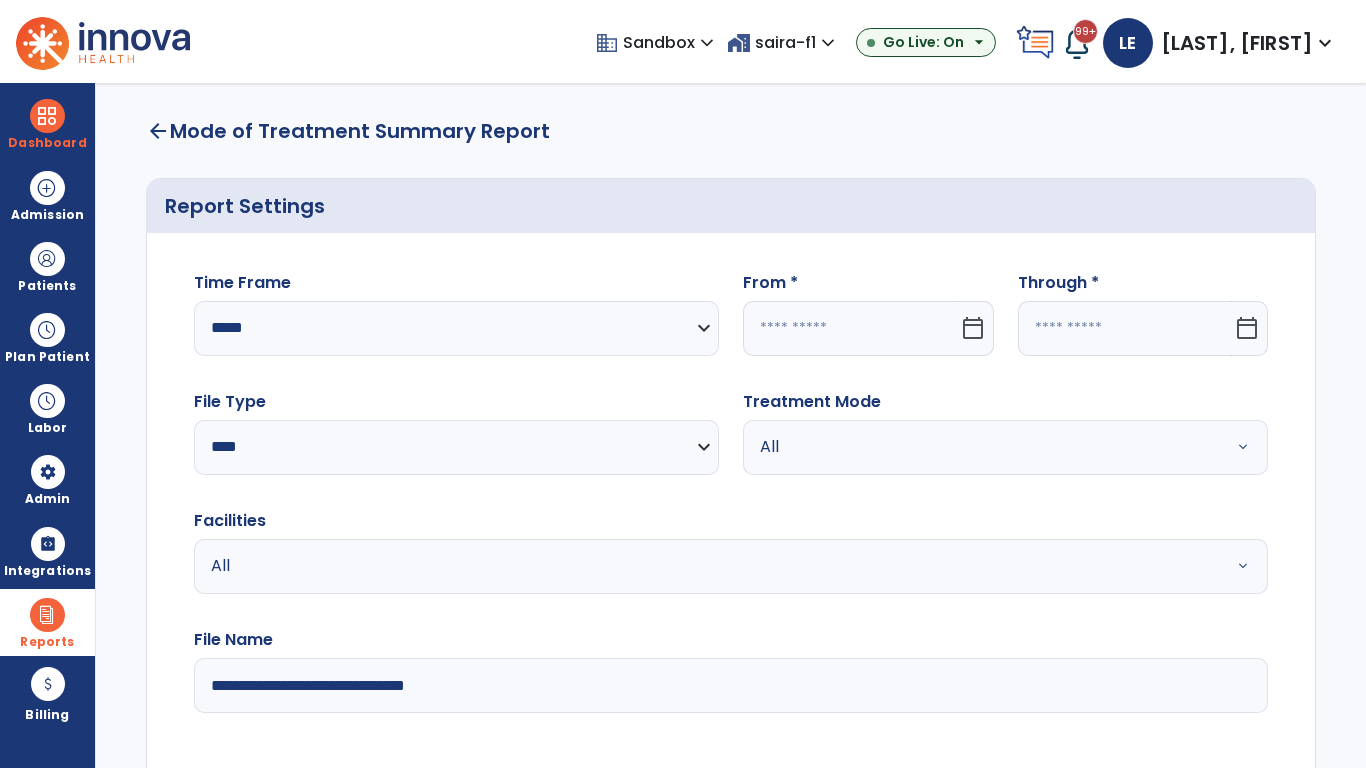 click 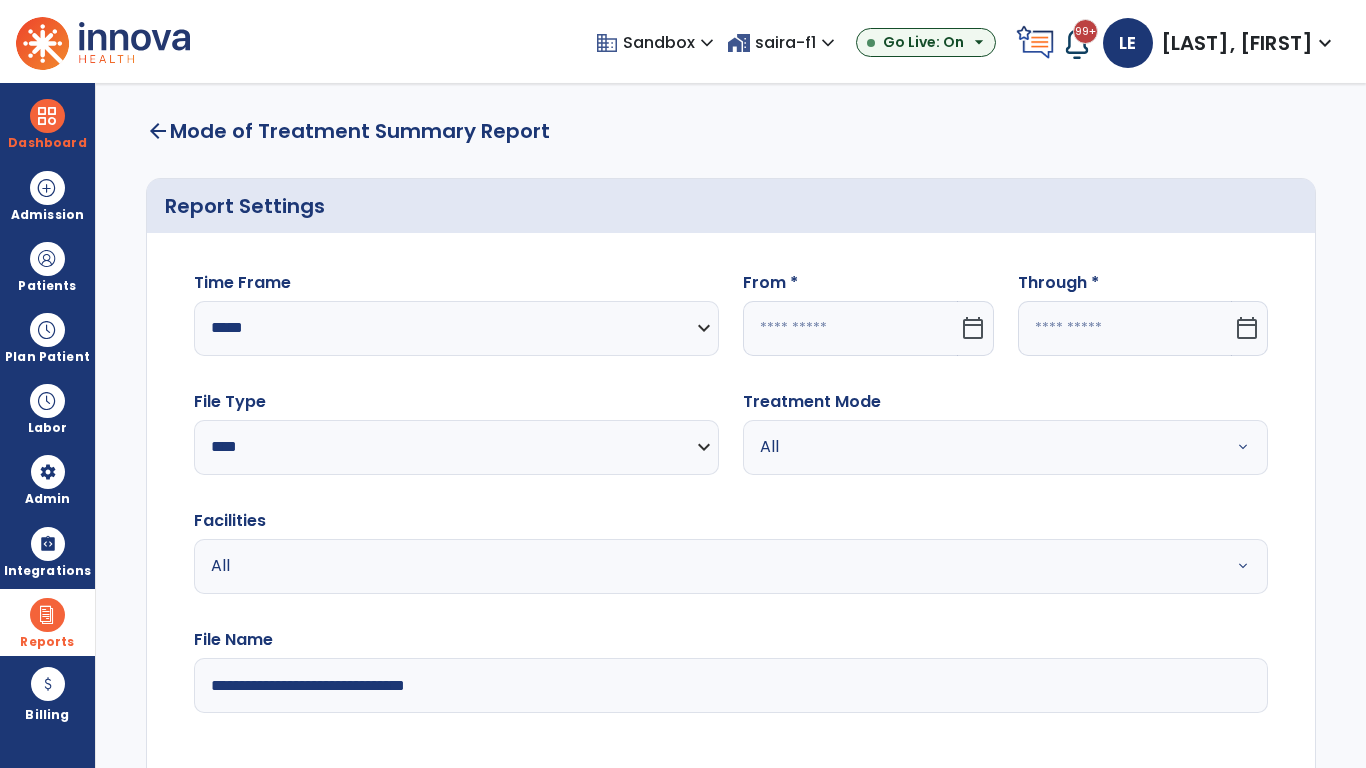 select on "*" 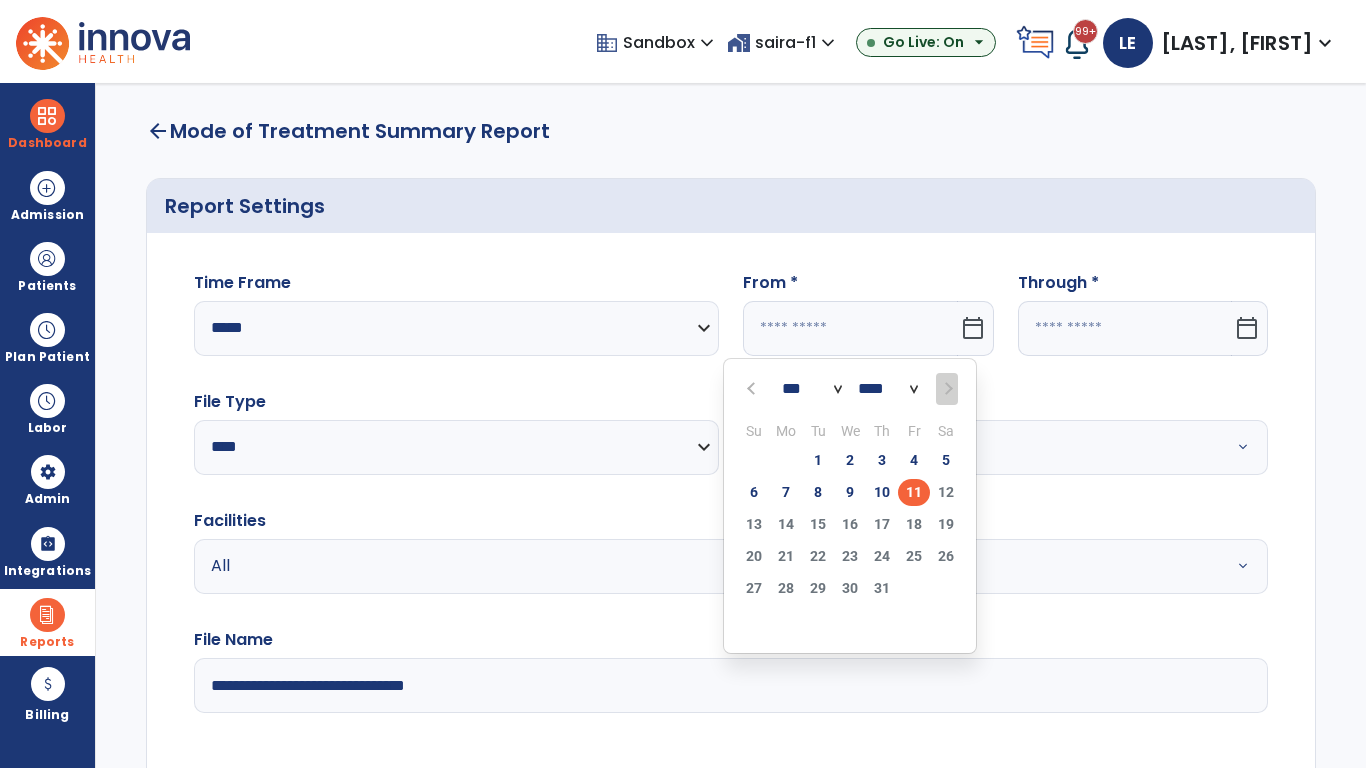 select on "****" 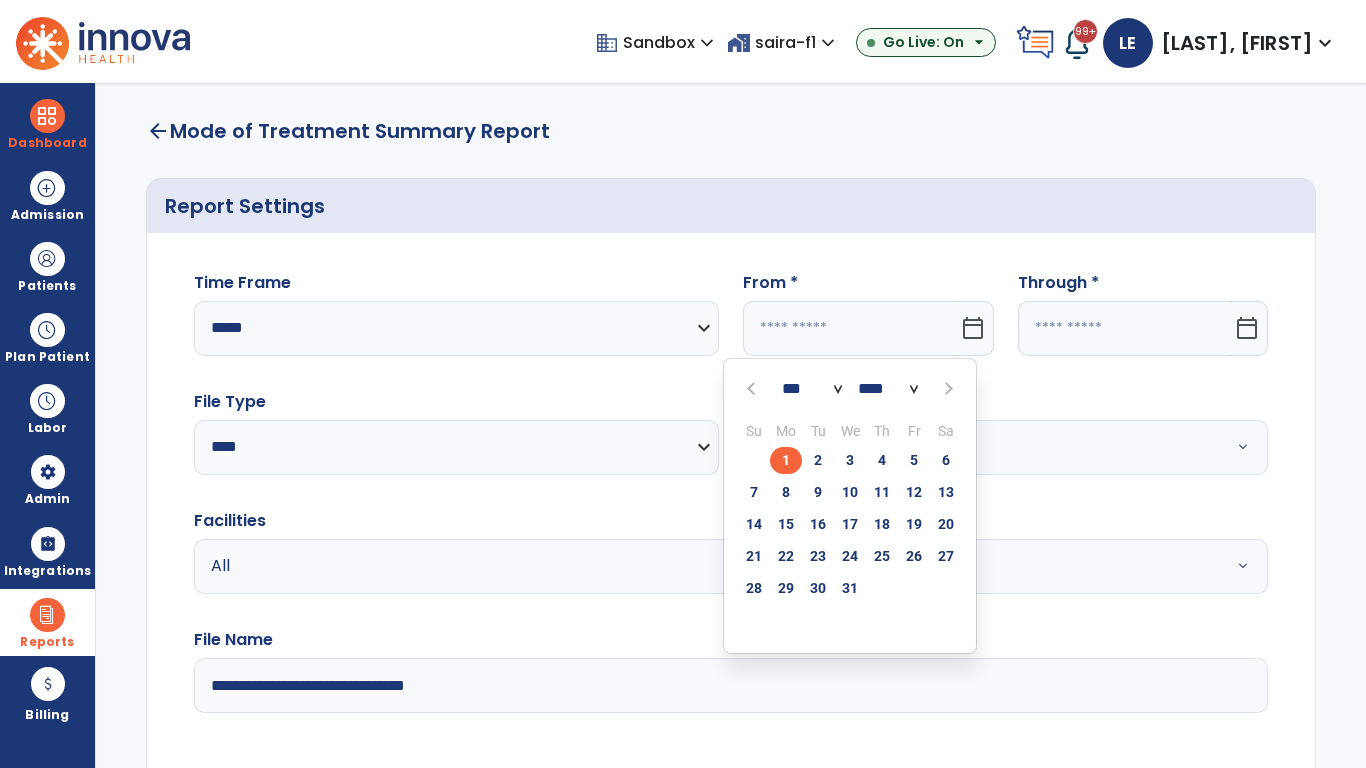 select on "**" 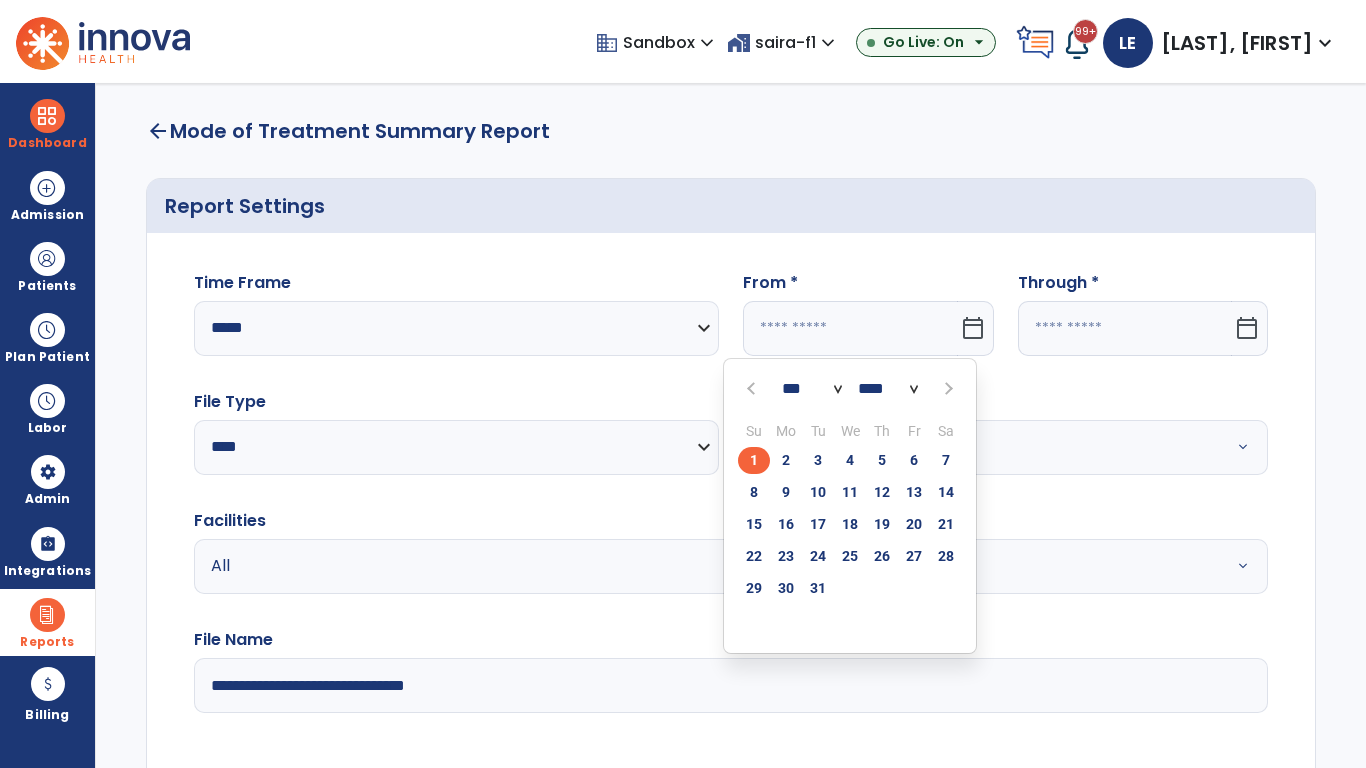 click on "1" 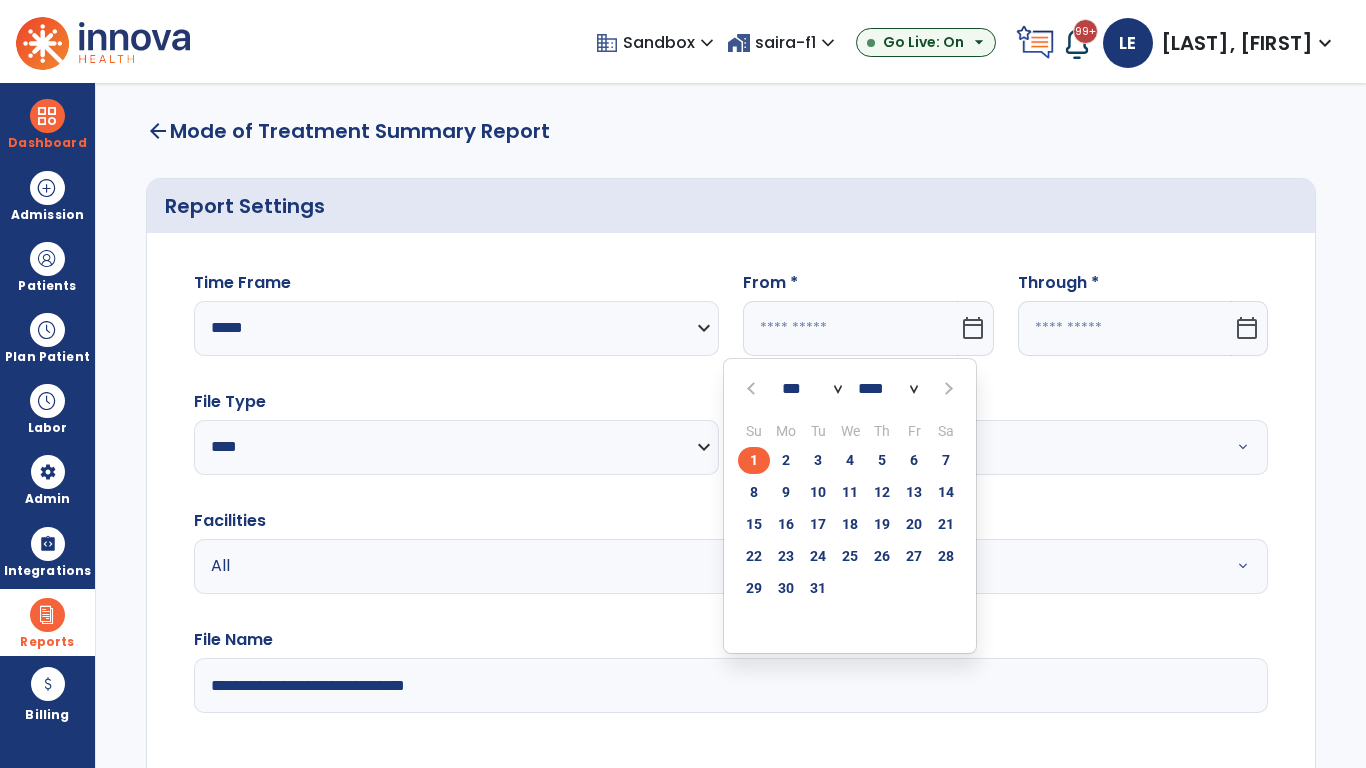 type on "**********" 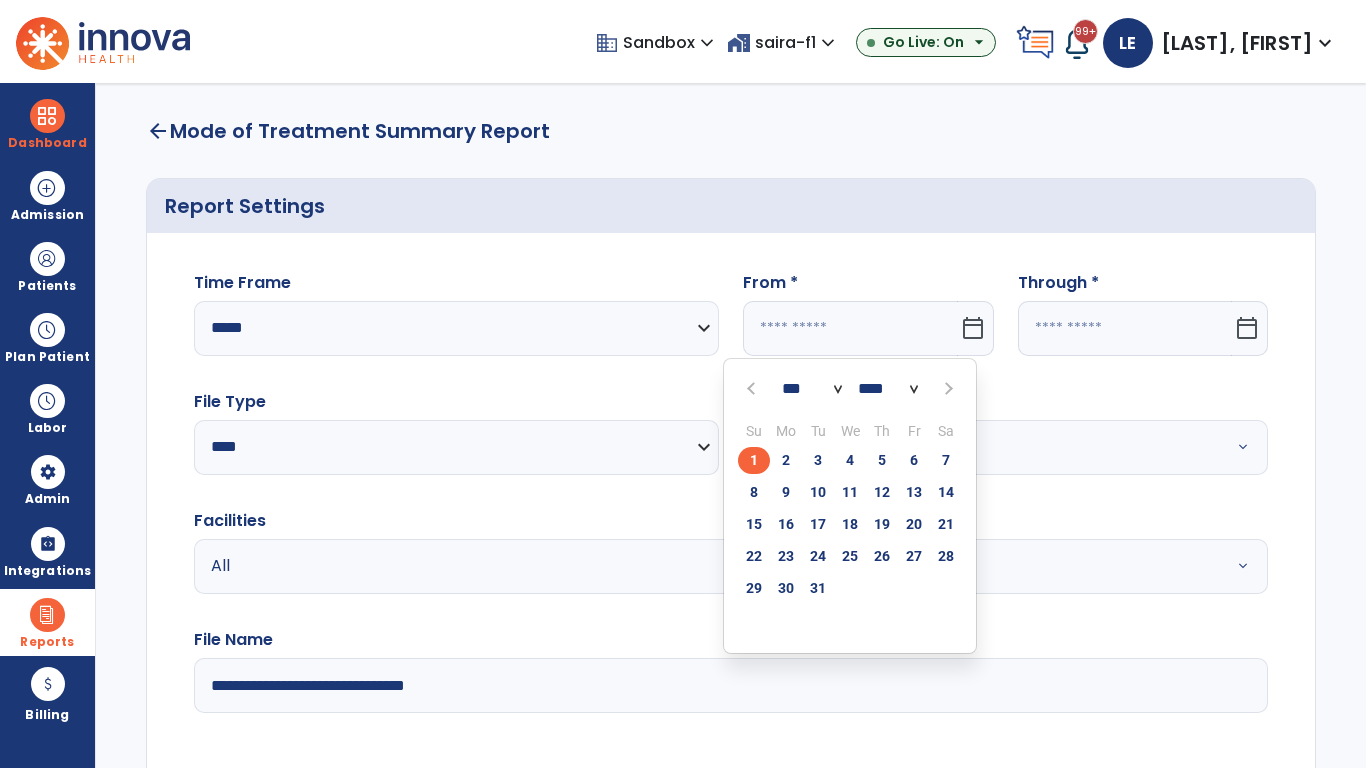type on "*********" 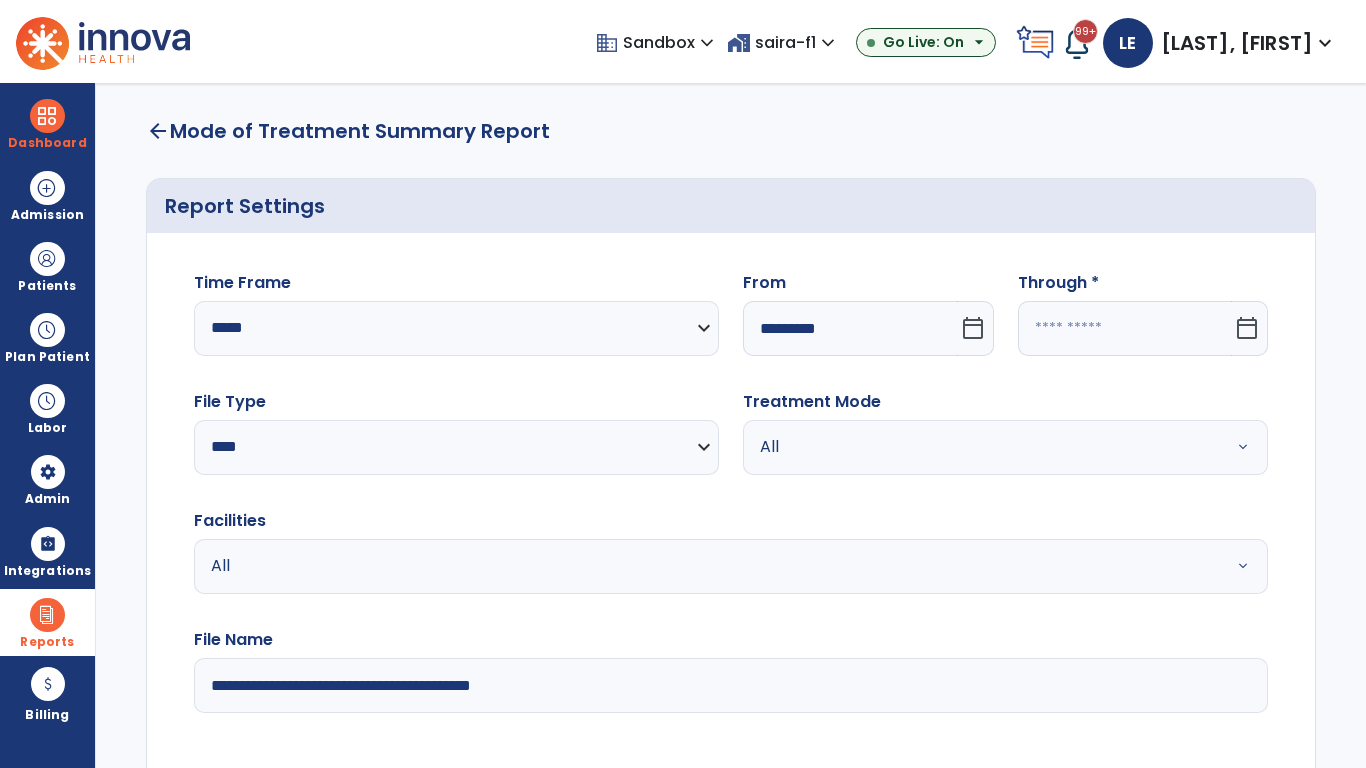 click 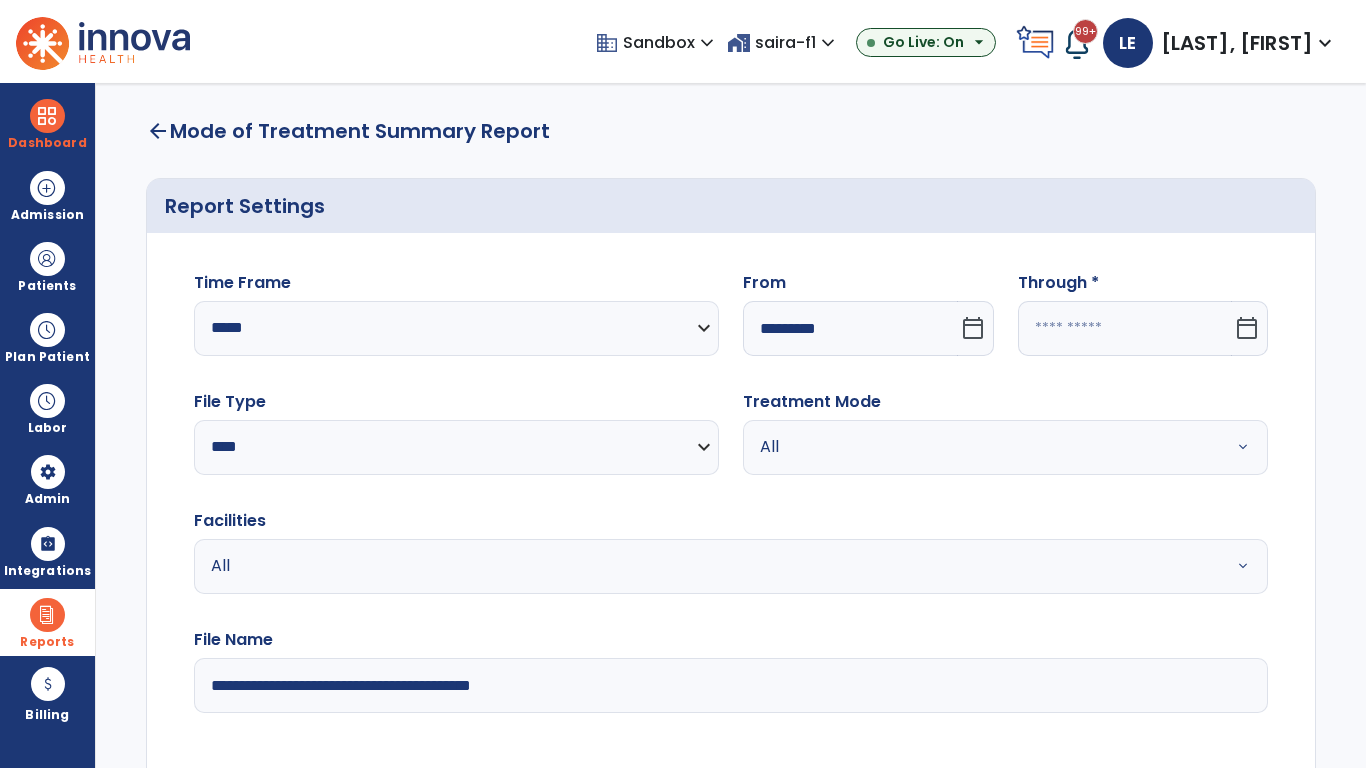 select on "*" 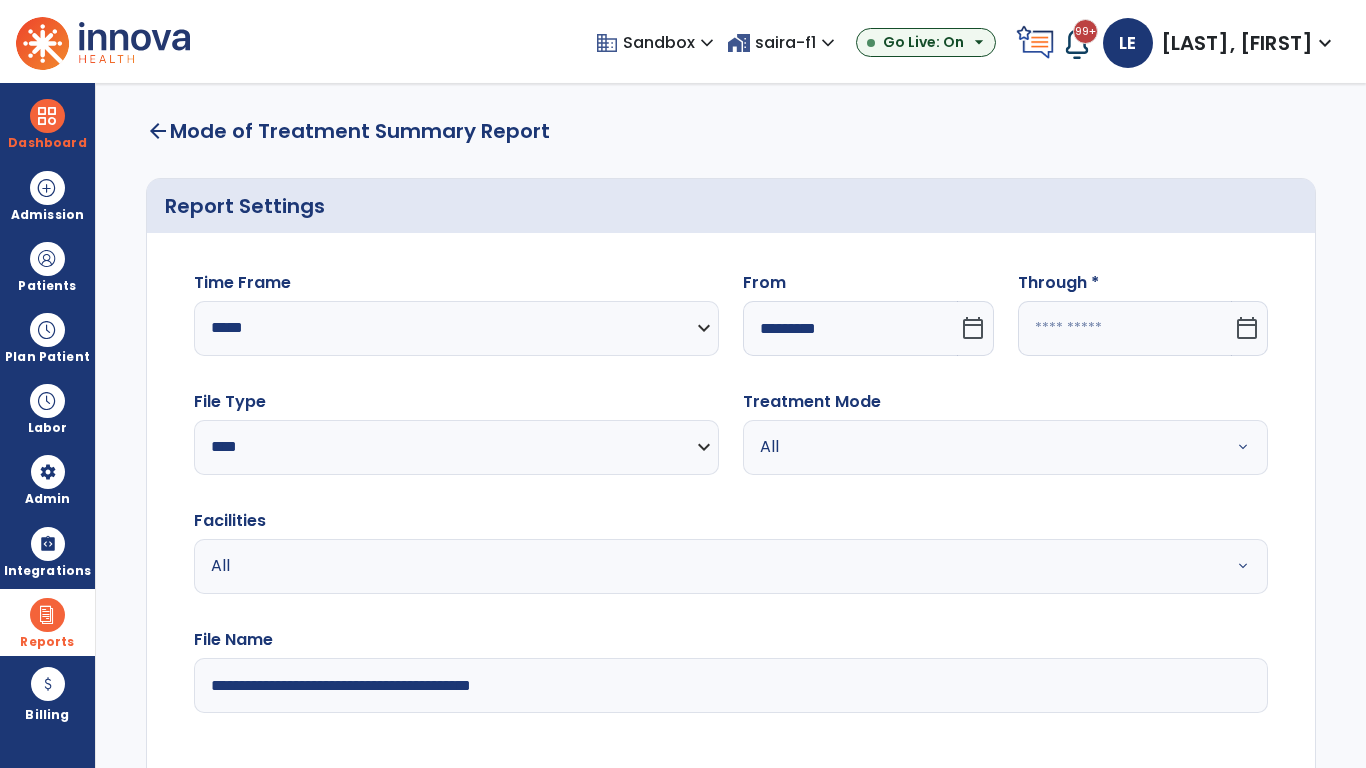 select on "****" 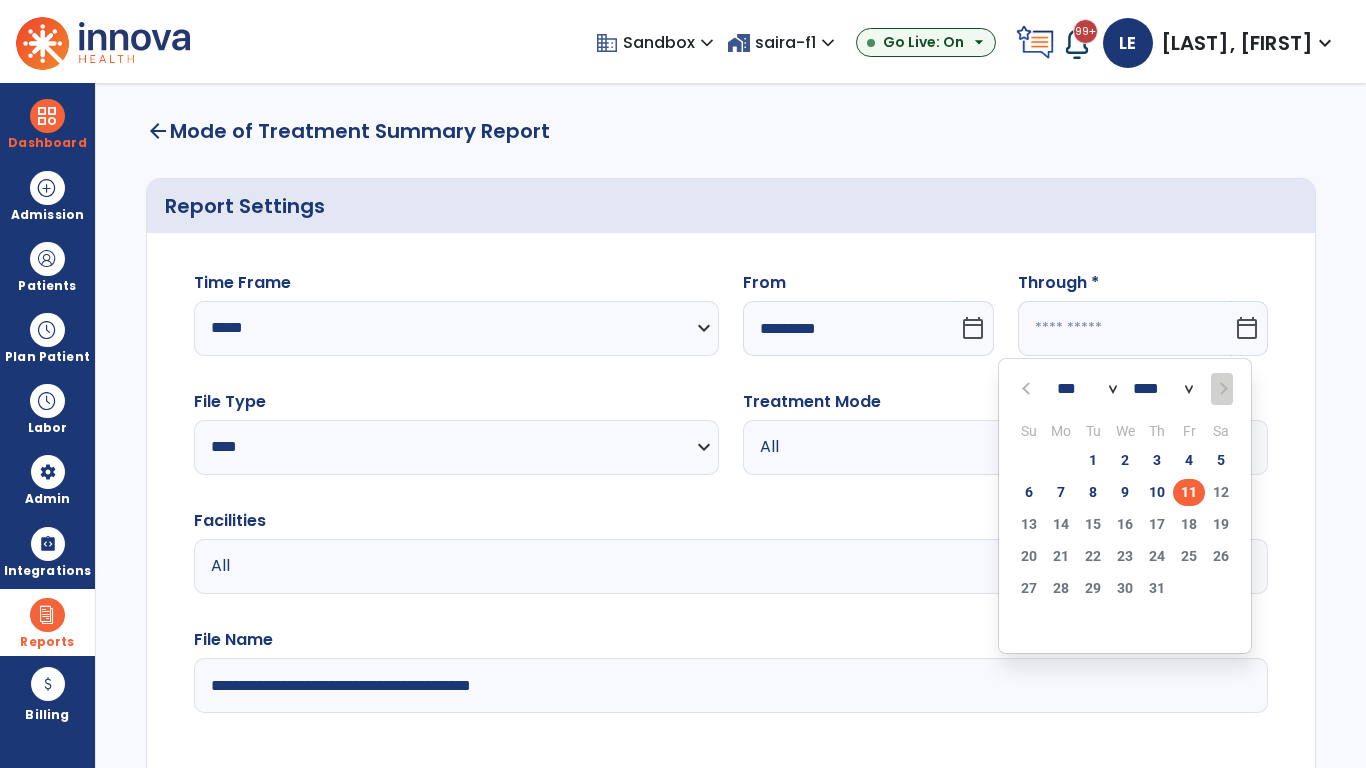 select on "*" 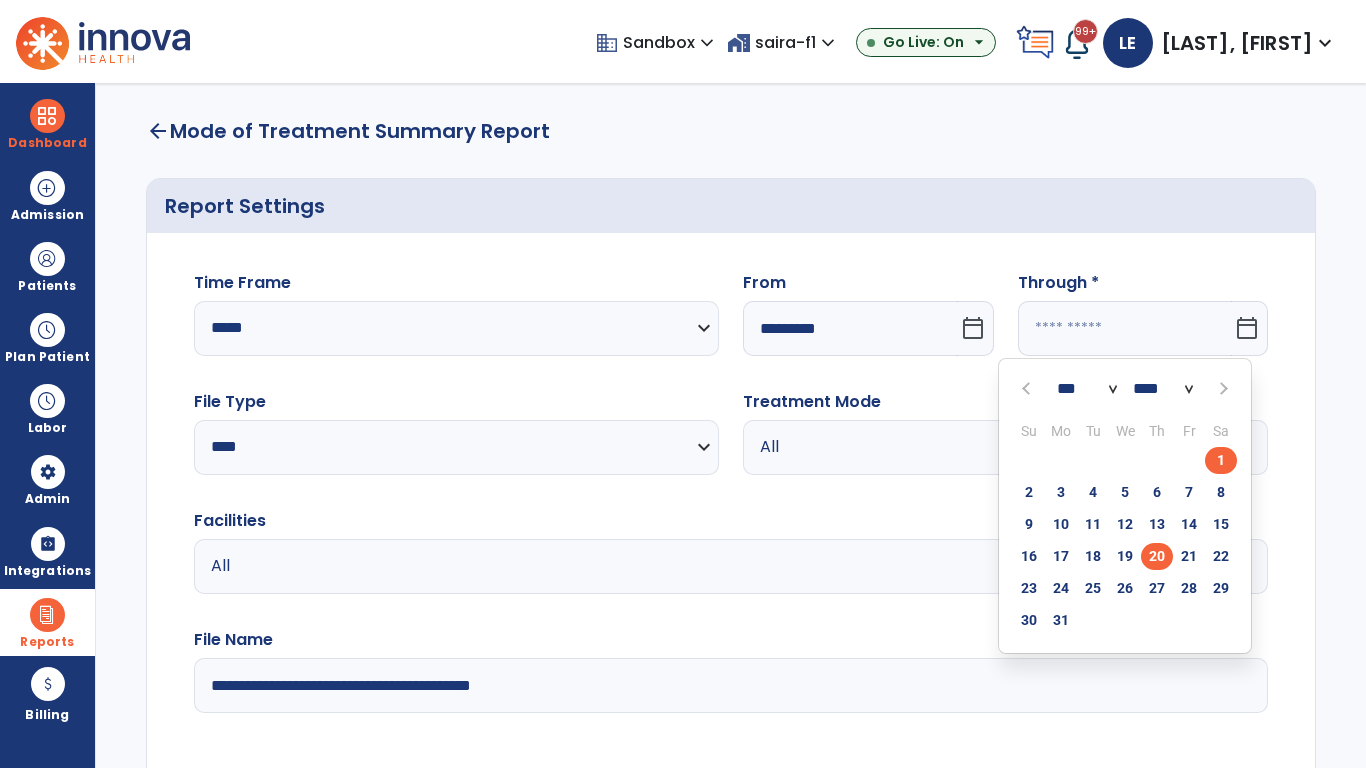 click on "20" 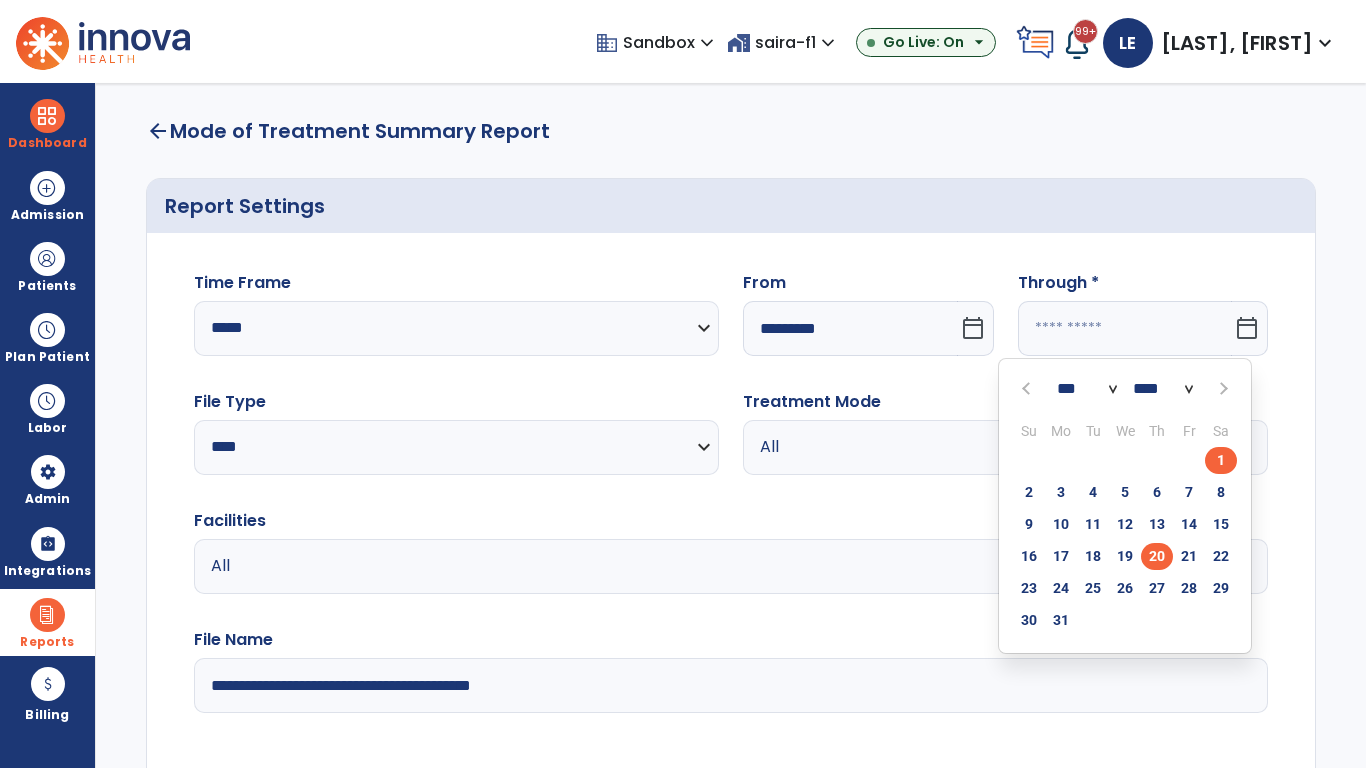 type on "**********" 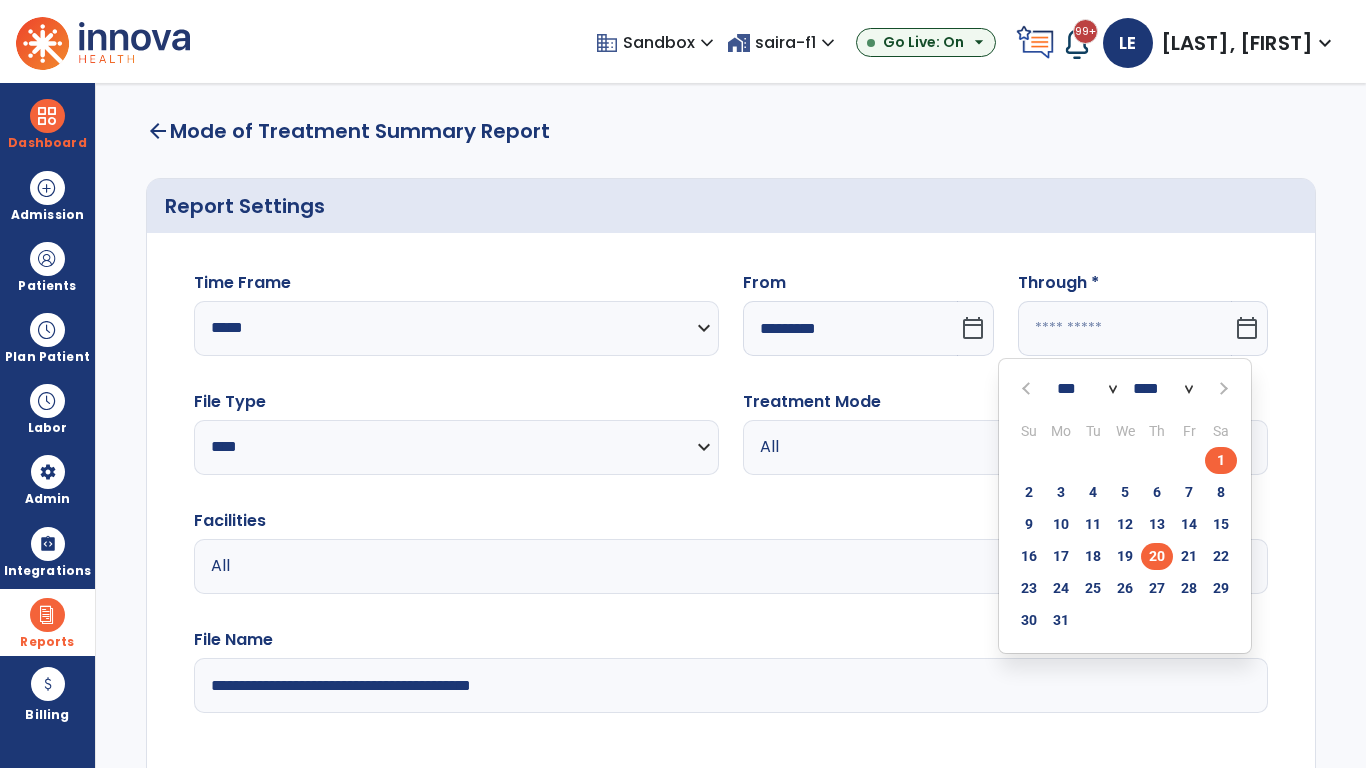 type on "*********" 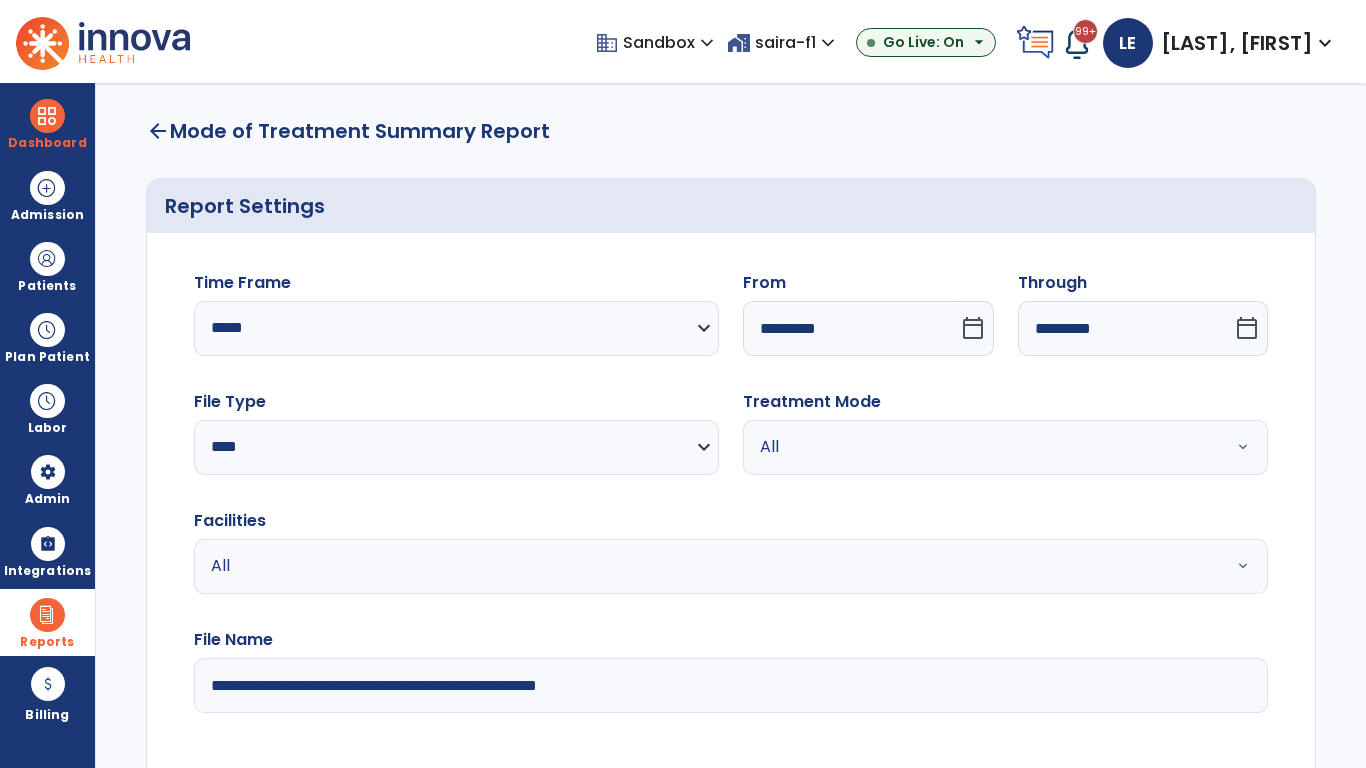 click on "All" at bounding box center (981, 447) 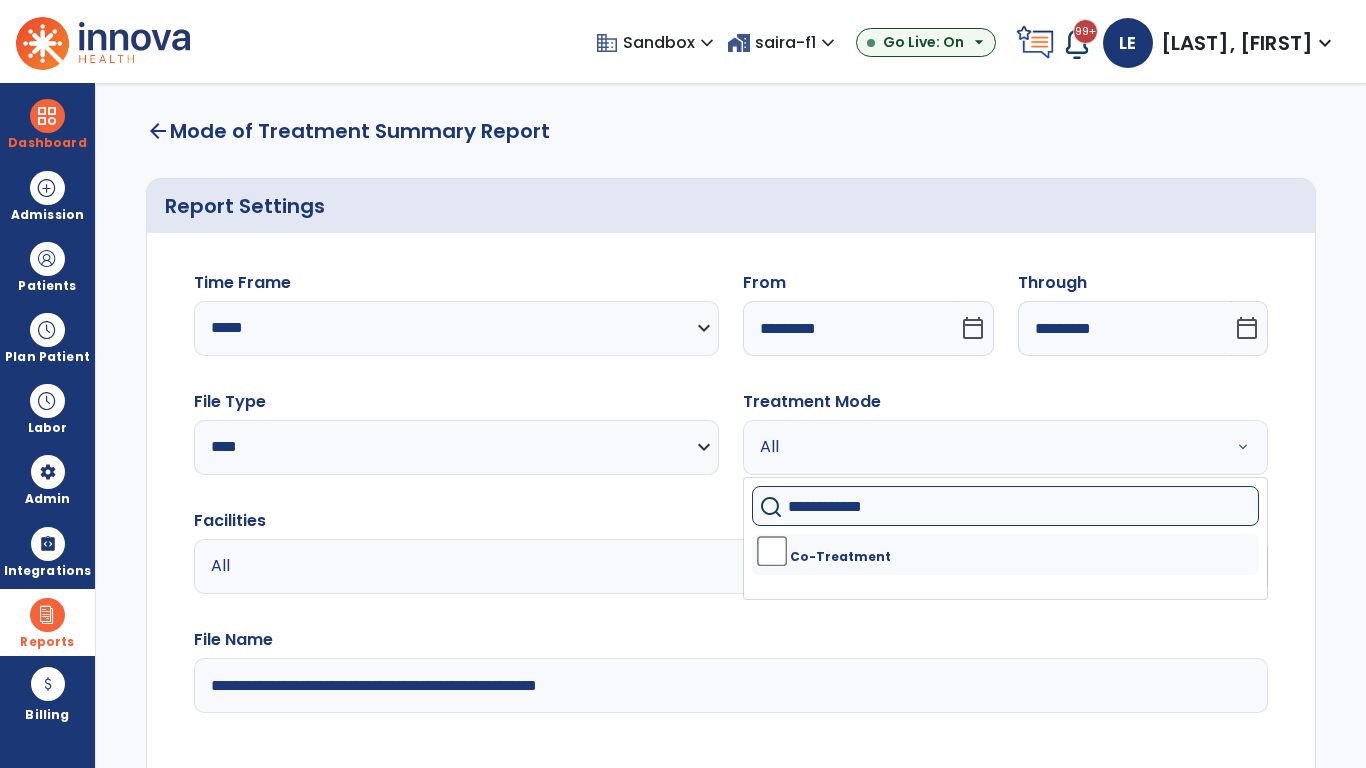 type on "**********" 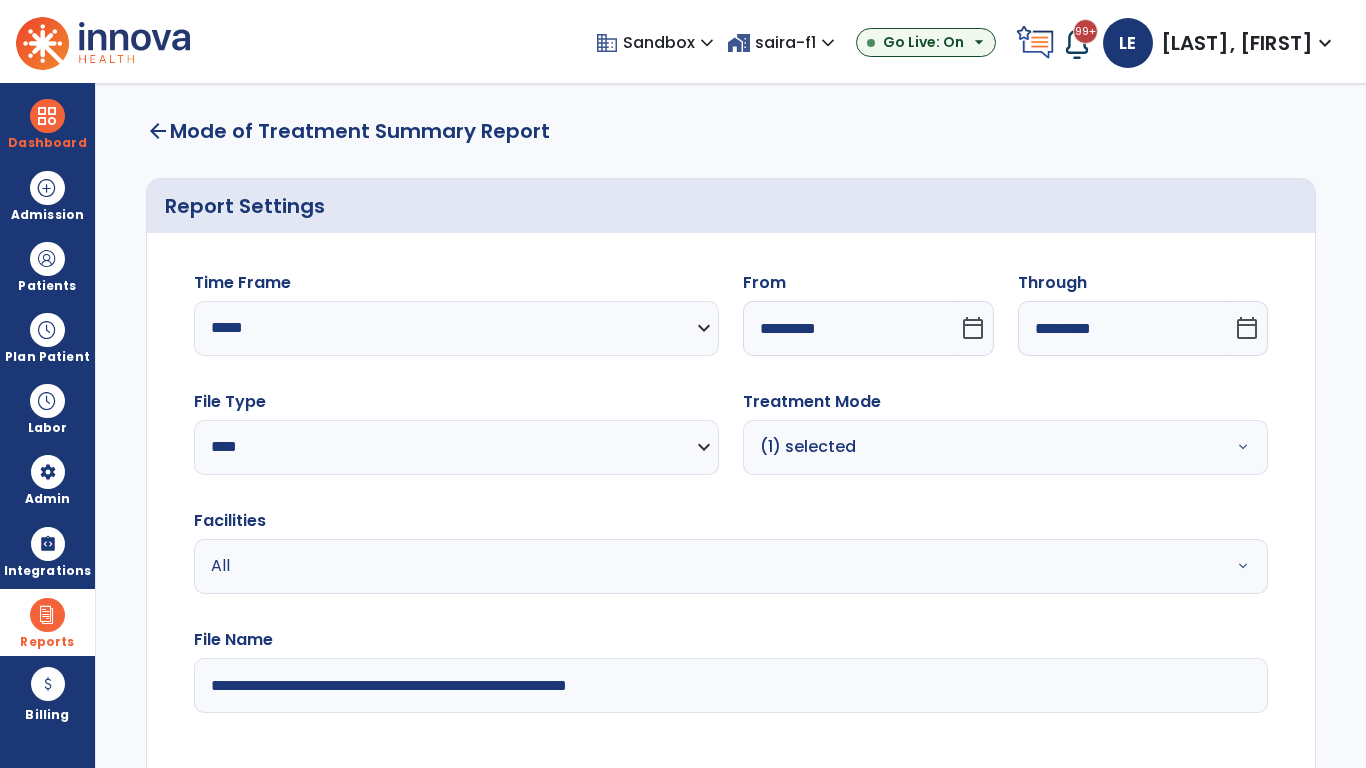 type on "**********" 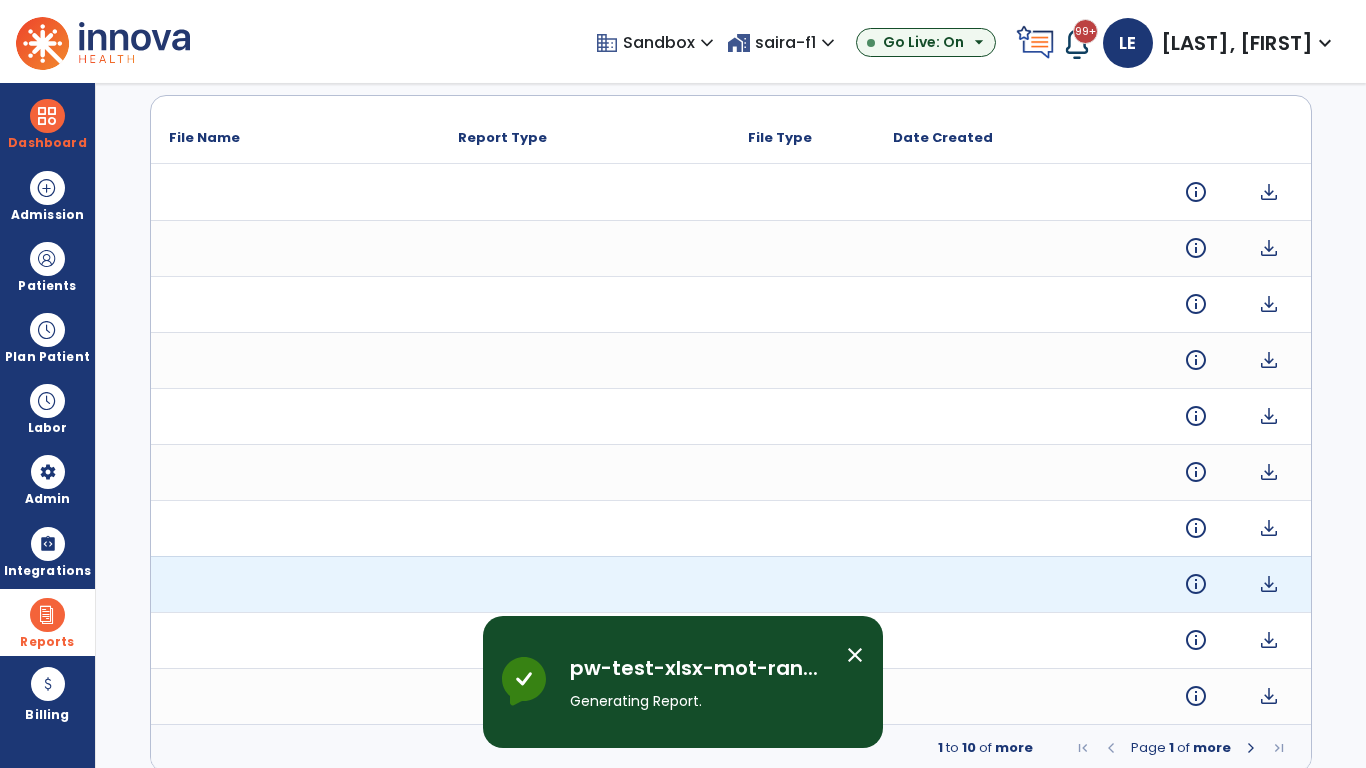 scroll, scrollTop: 0, scrollLeft: 0, axis: both 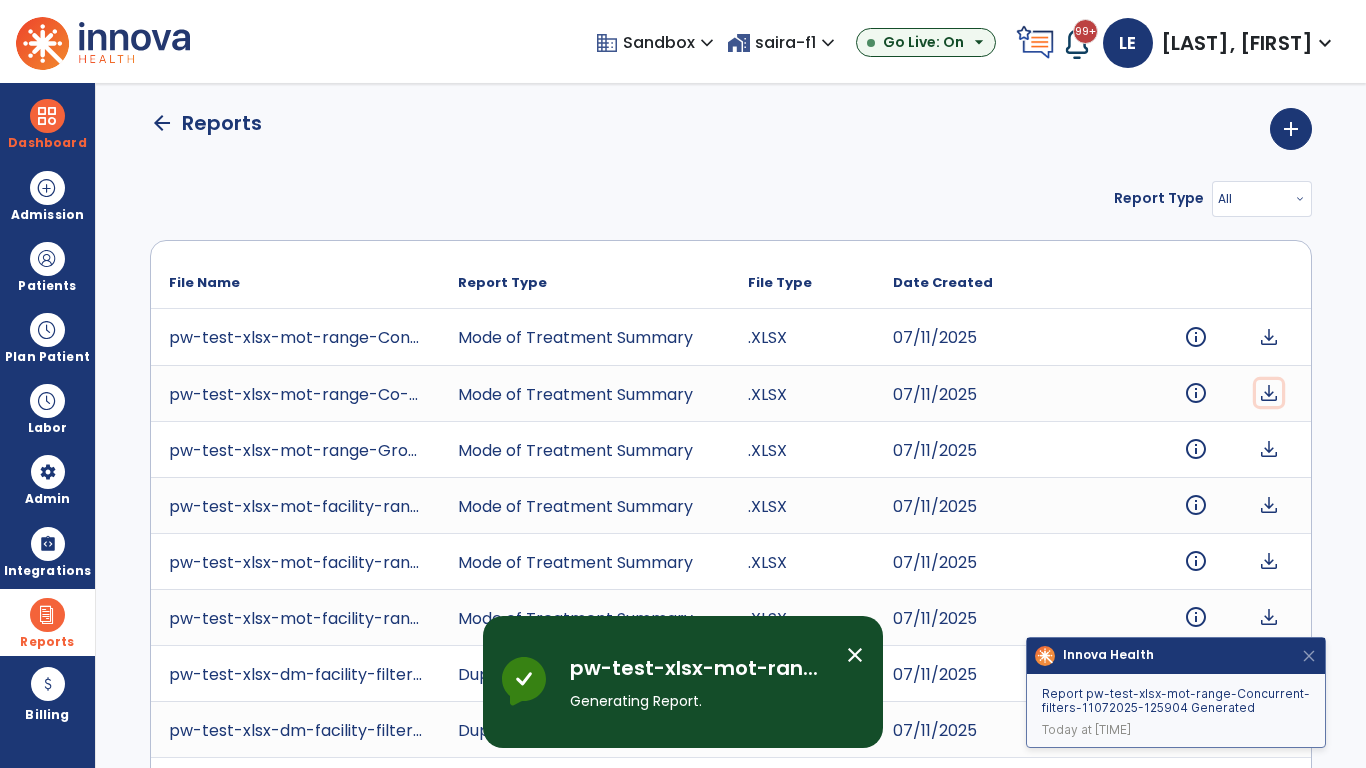 click on "download" 